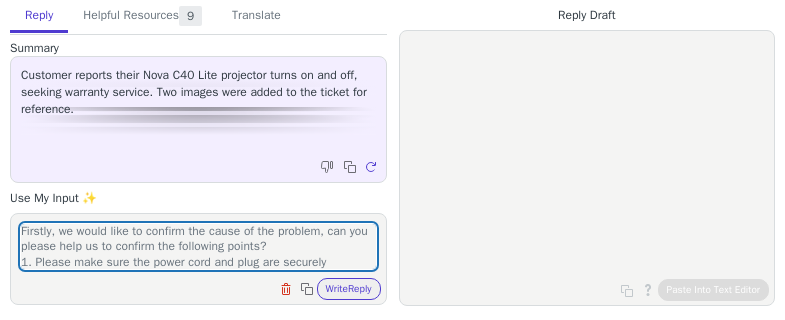 scroll, scrollTop: 0, scrollLeft: 0, axis: both 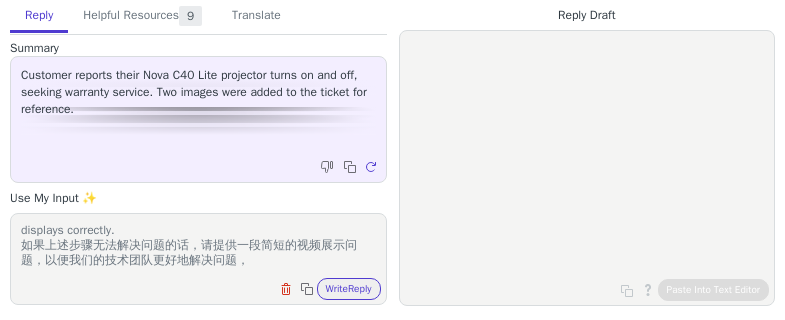 click on "Firstly, we would like to confirm the cause of the problem, can you please help us to confirm the following points?
1. Please make sure the power cord and plug are securely connected, and try changing the electrical outlet.
2.  Please check whether the projector's vents are blocked to ensure proper heat dissipation.
3. Please check the projector settings menu to see if a sleep timer is enabled. If so, you can try turning these off.
4. Go to the "settings" screen and select "Factory Reset" mode, hold the "OK" button, or directly unplug the power cable, wait for 1-2 hours, then reconnect the power and restart to verify if the image displays correctly.
如果上述步骤无法解决问题的话，请提供一段简短的视频展示问题，以便我们的技术团队更好地解决问题，" at bounding box center [198, 246] 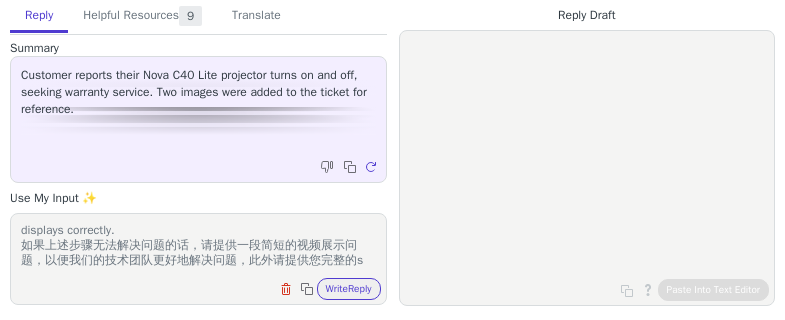 scroll, scrollTop: 186, scrollLeft: 0, axis: vertical 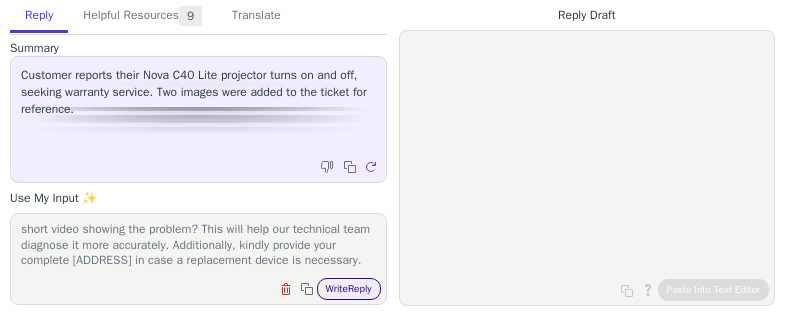 type on "If these steps do not resolve the issue, could you please send us a short video showing the problem? This will help our technical team diagnose it more accurately. Additionally, kindly provide your complete [ADDRESS] in case a replacement device is necessary." 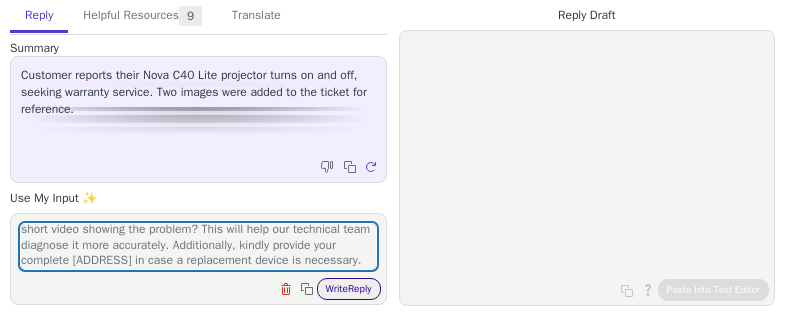 click on "Write  Reply" at bounding box center [349, 289] 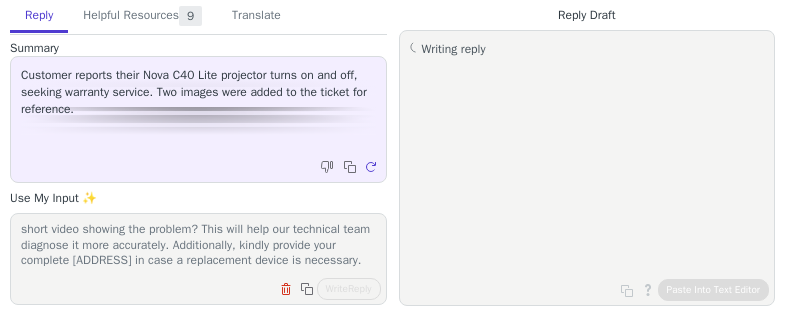 scroll, scrollTop: 0, scrollLeft: 0, axis: both 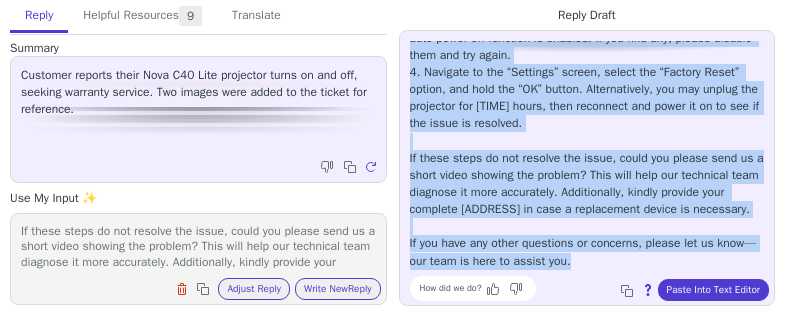 drag, startPoint x: 410, startPoint y: 47, endPoint x: 636, endPoint y: 261, distance: 311.24268 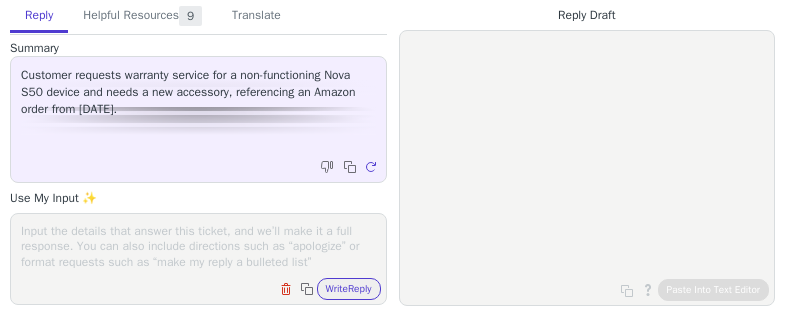 scroll, scrollTop: 0, scrollLeft: 0, axis: both 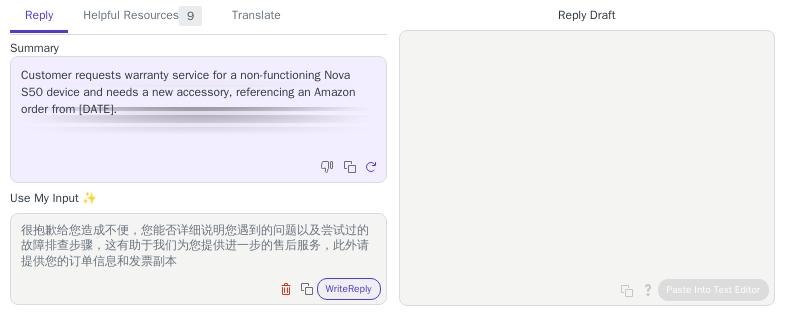 click on "很抱歉给您造成不便，您能否详细说明您遇到的问题以及尝试过的故障排查步骤，这有助于我们为您提供进一步的售后服务，此外请提供您的订单信息和发票副本" at bounding box center (198, 246) 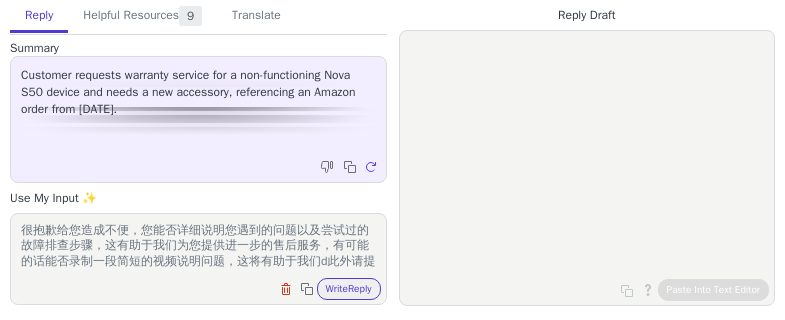 scroll, scrollTop: 16, scrollLeft: 0, axis: vertical 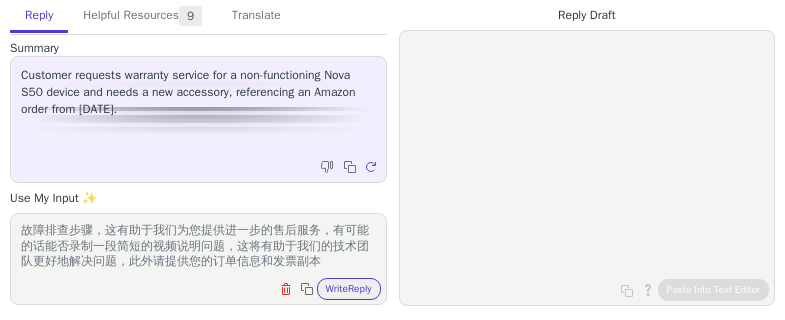 click on "很抱歉给您造成不便，您能否详细说明您遇到的问题以及尝试过的故障排查步骤，这有助于我们为您提供进一步的售后服务，有可能的话能否录制一段简短的视频说明问题，这将有助于我们的技术团队更好地解决问题，此外请提供您的订单信息和发票副本" at bounding box center [198, 246] 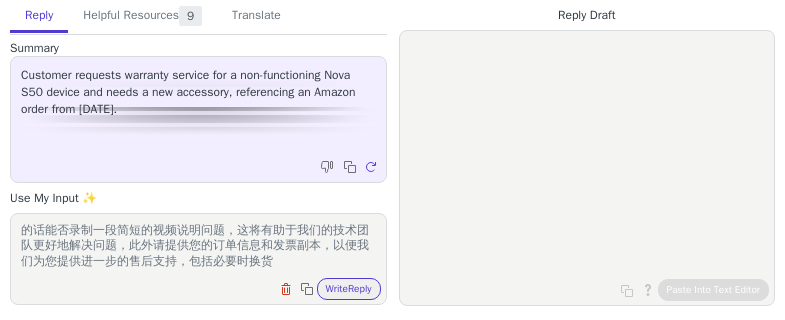 scroll, scrollTop: 32, scrollLeft: 0, axis: vertical 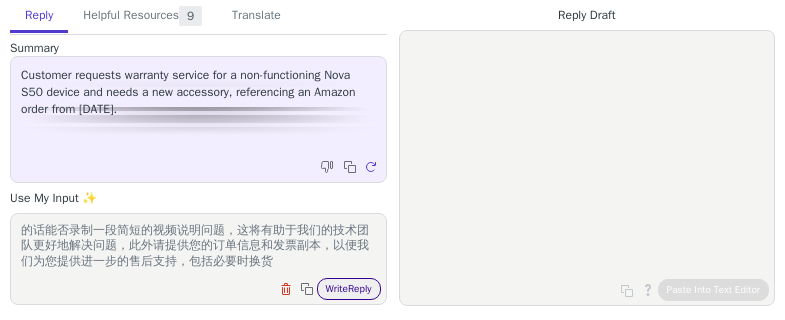 type on "很抱歉给您造成不便，您能否详细说明您遇到的问题以及尝试过的故障排查步骤，这有助于我们为您提供进一步的售后服务，有可能的话能否录制一段简短的视频说明问题，这将有助于我们的技术团队更好地解决问题，此外请提供您的订单信息和发票副本，以便我们为您提供进一步的售后支持，包括必要时换货" 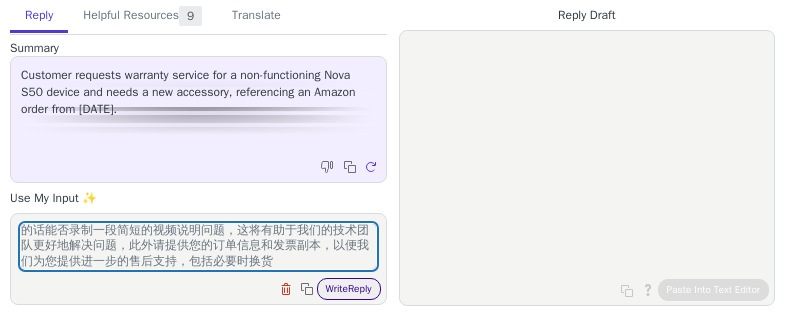 click on "Write  Reply" at bounding box center [349, 289] 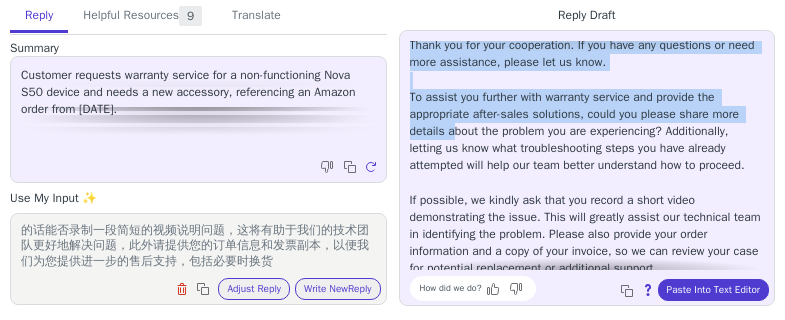 scroll, scrollTop: 165, scrollLeft: 0, axis: vertical 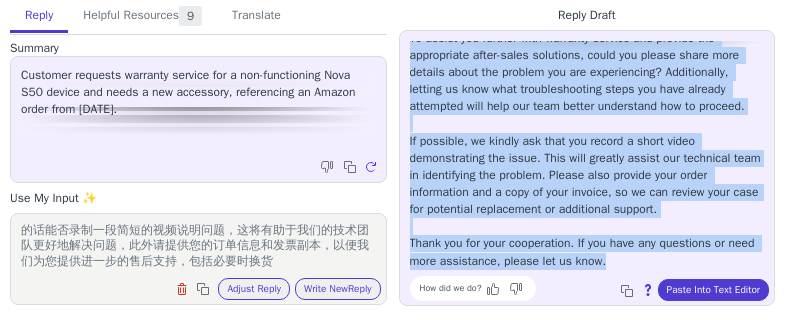 drag, startPoint x: 411, startPoint y: 49, endPoint x: 675, endPoint y: 256, distance: 335.47726 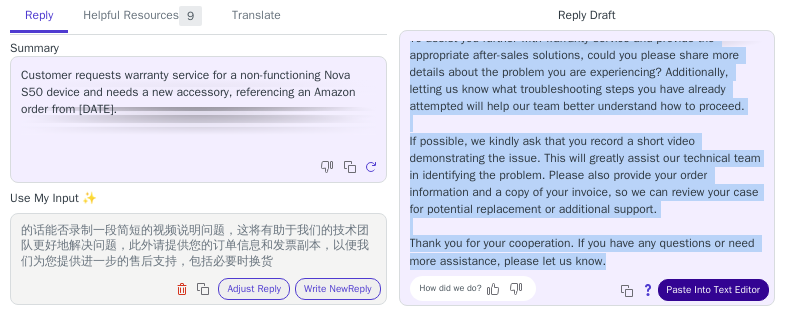 click on "Paste Into Text Editor" at bounding box center (713, 290) 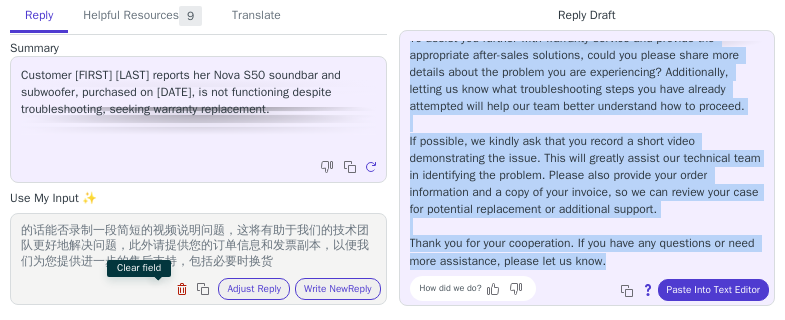 click at bounding box center (184, 291) 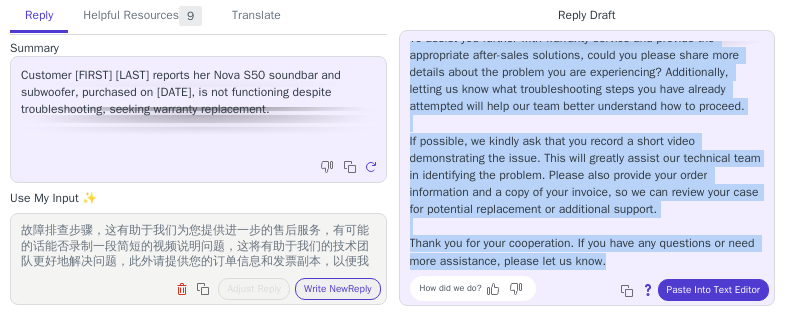 type 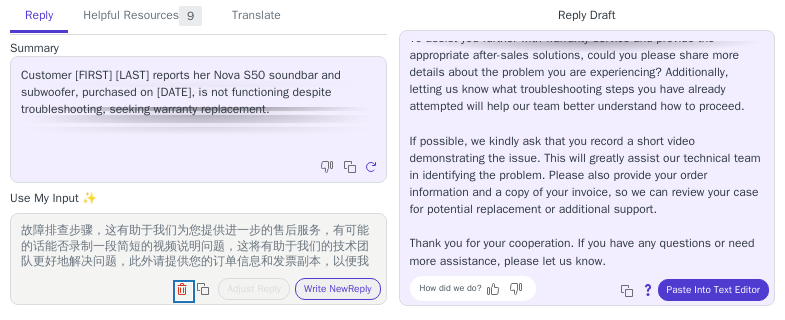 click on "很抱歉给您造成不便，您能否详细说明您遇到的问题以及尝试过的故障排查步骤，这有助于我们为您提供进一步的售后服务，有可能的话能否录制一段简短的视频说明问题，这将有助于我们的技术团队更好地解决问题，此外请提供您的订单信息和发票副本，以便我们为您提供进一步的售后支持，包括必要时换货" at bounding box center [198, 246] 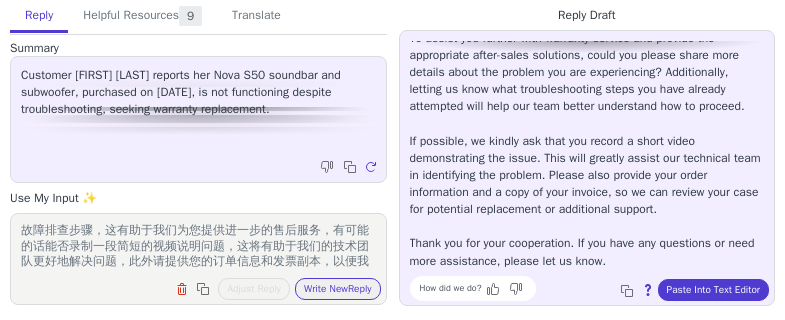 click on "很抱歉给您造成不便，您能否详细说明您遇到的问题以及尝试过的故障排查步骤，这有助于我们为您提供进一步的售后服务，有可能的话能否录制一段简短的视频说明问题，这将有助于我们的技术团队更好地解决问题，此外请提供您的订单信息和发票副本，以便我们为您提供进一步的售后支持，包括必要时换货" at bounding box center [198, 246] 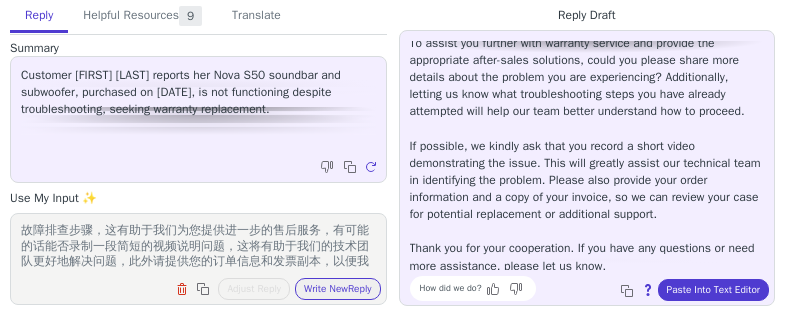 scroll, scrollTop: 0, scrollLeft: 0, axis: both 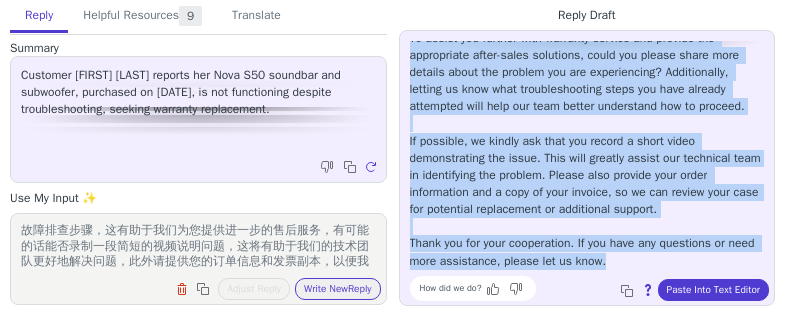 drag, startPoint x: 412, startPoint y: 49, endPoint x: 676, endPoint y: 266, distance: 341.7382 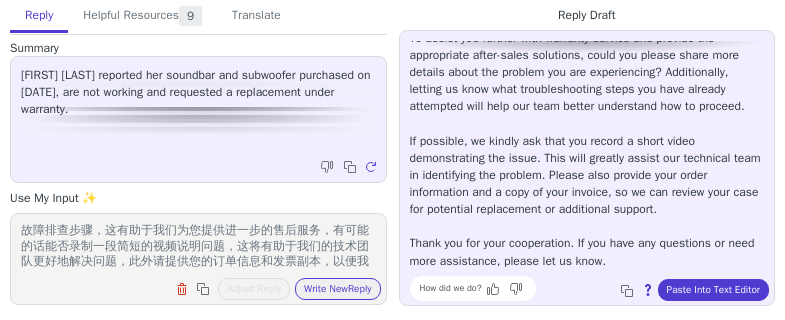 click on "很抱歉给您造成不便，您能否详细说明您遇到的问题以及尝试过的故障排查步骤，这有助于我们为您提供进一步的售后服务，有可能的话能否录制一段简短的视频说明问题，这将有助于我们的技术团队更好地解决问题，此外请提供您的订单信息和发票副本，以便我们为您提供进一步的售后支持，包括必要时换货" at bounding box center (198, 246) 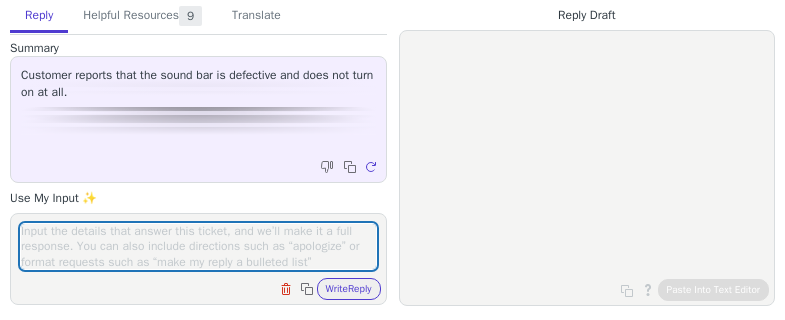 scroll, scrollTop: 0, scrollLeft: 0, axis: both 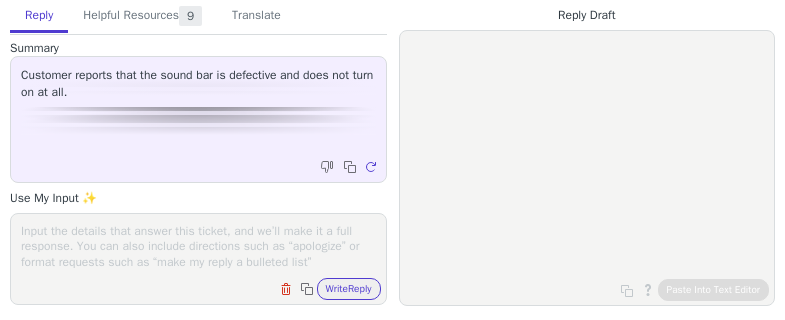 click at bounding box center (198, 246) 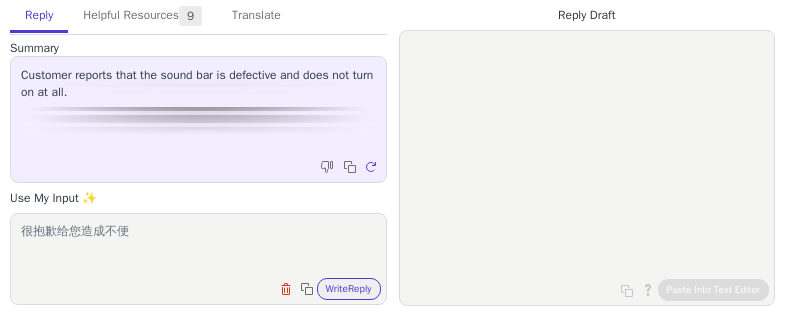 click on "很抱歉给您造成不便" at bounding box center [198, 246] 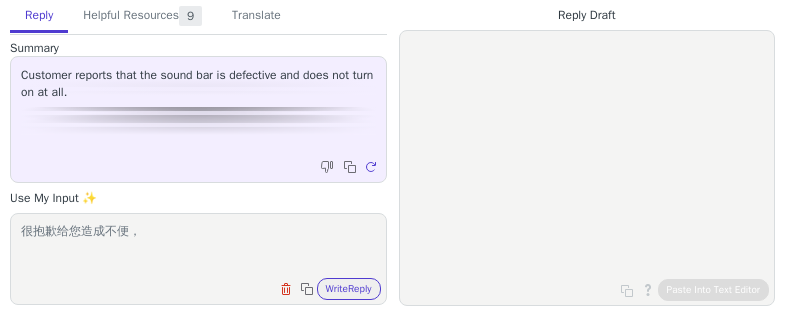 paste on "To help resolve this issue, we suggest the following troubleshooting steps:
After you have connected the power cord, please press the Power button and wait until "----" appears on the screen of the soundbar before switching the mode.
1. If the LED on the screen does not light up, please confirm if the power adapter is properly connected.
2. If only "----" is displayed when you press the Power button after connecting to the TV and you can't switch to ARC or OPT mode via the remote control:
① Please try to switch the mode several times.
② Try to unplug the soundbar power cable, wait 30 minutes, then plug it back in and switch it on." 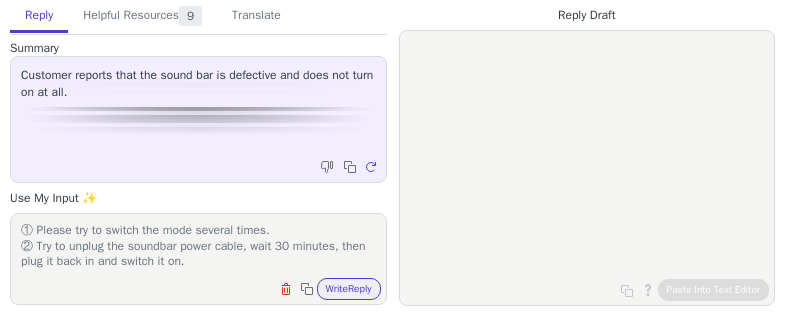 scroll, scrollTop: 216, scrollLeft: 0, axis: vertical 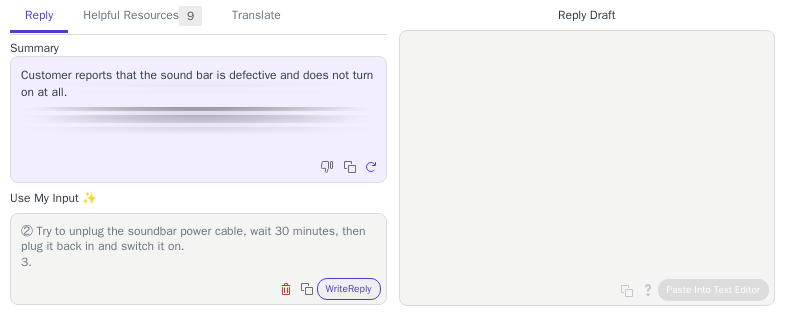 paste on "Power on, long press the remote mute 5S to release to restore the factory settings.
The soundbar LED will show the “REST”." 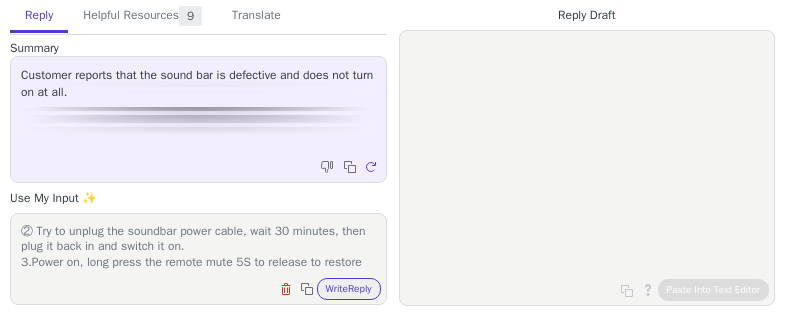 scroll, scrollTop: 263, scrollLeft: 0, axis: vertical 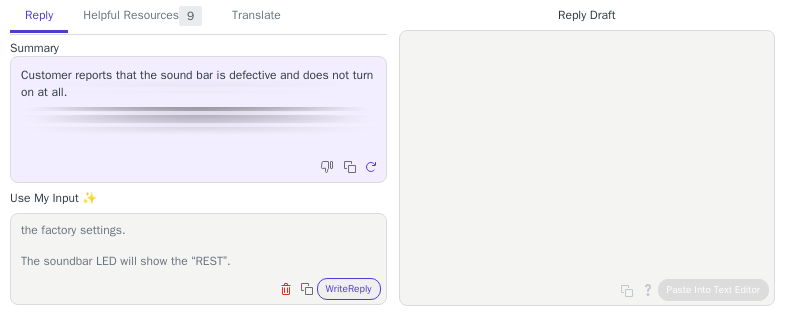 click on "很抱歉给您造成不便，To help resolve this issue, we suggest the following troubleshooting steps:
After you have connected the power cord, please press the Power button and wait until "----" appears on the screen of the soundbar before switching the mode.
1. If the LED on the screen does not light up, please confirm if the power adapter is properly connected.
2. If only "----" is displayed when you press the Power button after connecting to the TV and you can't switch to ARC or OPT mode via the remote control:
① Please try to switch the mode several times.
② Try to unplug the soundbar power cable, wait 30 minutes, then plug it back in and switch it on.
3.Power on, long press the remote mute 5S to release to restore the factory settings.
The soundbar LED will show the “REST”." at bounding box center [198, 246] 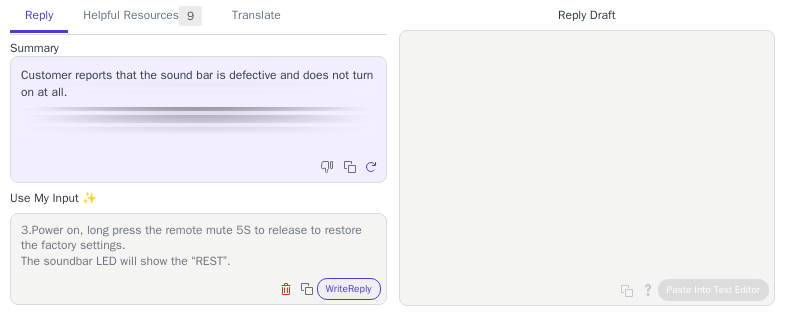 scroll, scrollTop: 248, scrollLeft: 0, axis: vertical 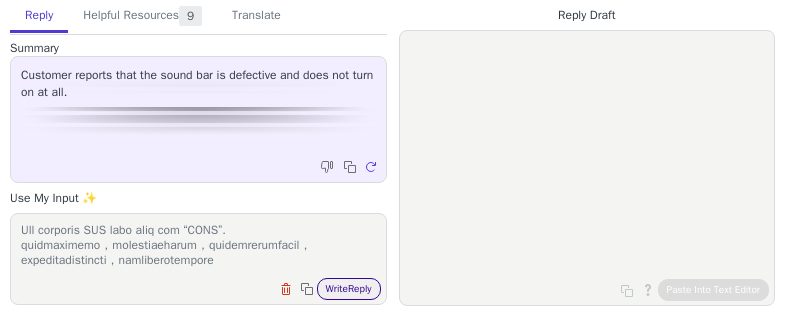 type on "很抱歉给您造成不便，To help resolve this issue, we suggest the following troubleshooting steps:
After you have connected the power cord, please press the Power button and wait until "----" appears on the screen of the soundbar before switching the mode.
1. If the LED on the screen does not light up, please confirm if the power adapter is properly connected.
2. If only "----" is displayed when you press the Power button after connecting to the TV and you can't switch to ARC or OPT mode via the remote control:
① Please try to switch the mode several times.
② Try to unplug the soundbar power cable, wait 30 minutes, then plug it back in and switch it on.
3.Power on, long press the remote mute 5S to release to restore the factory settings.
The soundbar LED will show the “REST”.
如果上述步骤不能解决问题，请提供一段简短的视频展示问题，以便我们的技术团队更好地解决问题，此外请提供您的订单信息或者发票副本，以便我们为您提供进一步的售后服务..." 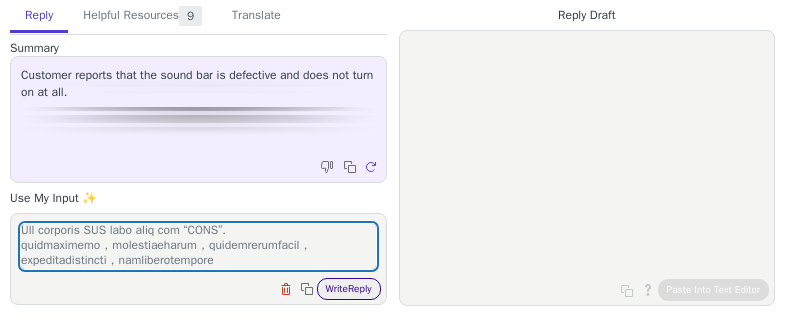 click on "Write  Reply" at bounding box center (349, 289) 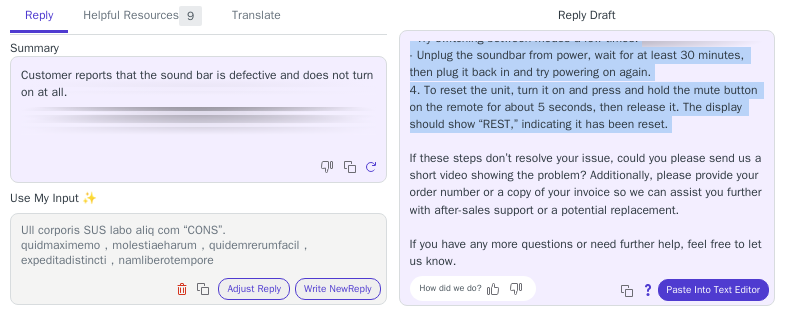 scroll, scrollTop: 320, scrollLeft: 0, axis: vertical 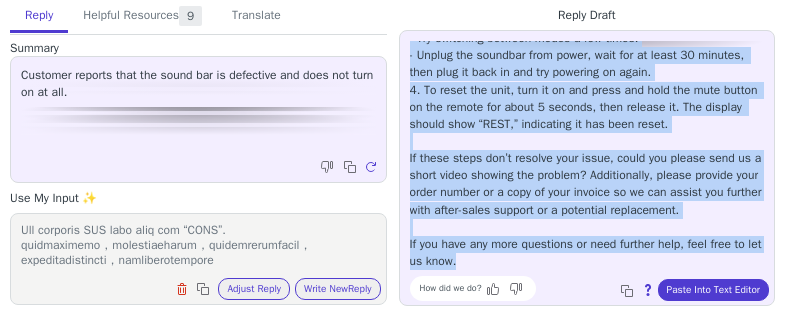 drag, startPoint x: 411, startPoint y: 49, endPoint x: 539, endPoint y: 265, distance: 251.07768 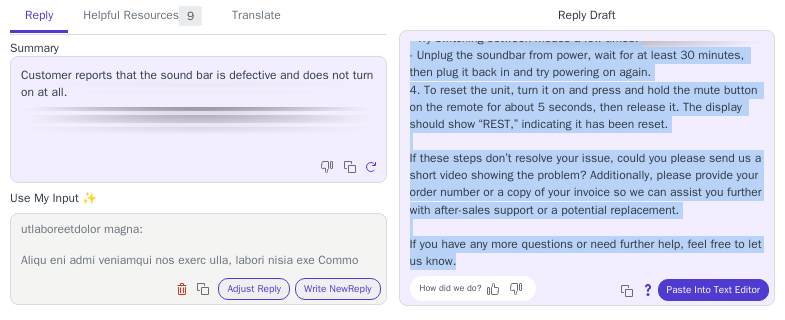 scroll, scrollTop: 0, scrollLeft: 0, axis: both 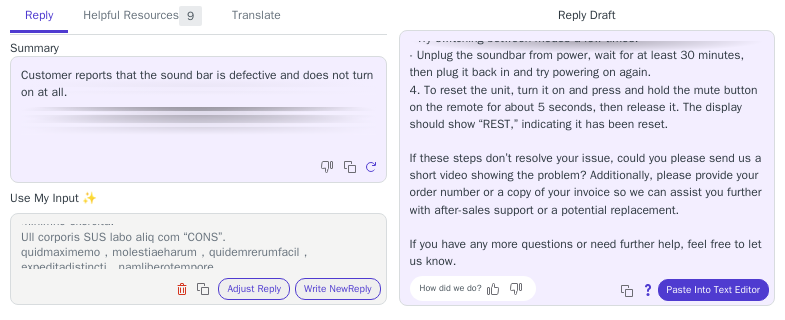 drag, startPoint x: 140, startPoint y: 225, endPoint x: 251, endPoint y: 239, distance: 111.8794 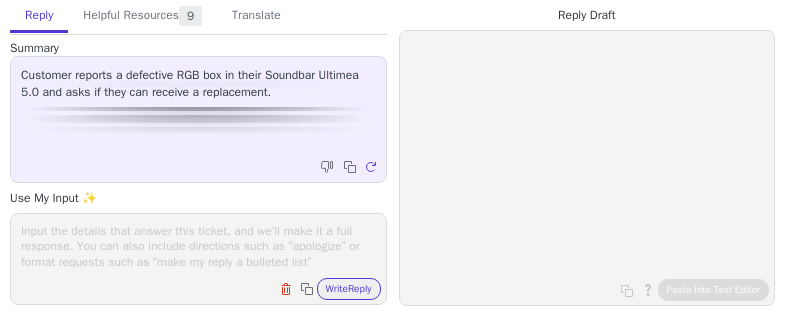scroll, scrollTop: 0, scrollLeft: 0, axis: both 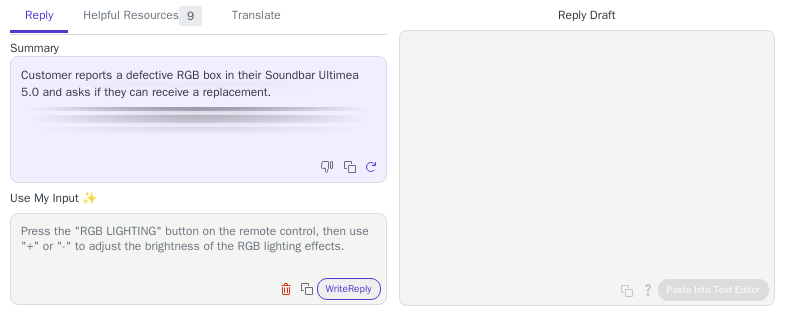 click on "Press the "RGB LIGHTING" button on the remote control, then use "+" or "-" to adjust the brightness of the RGB lighting effects.
A short press of the middle button will toggle between different lighting modes, while a long press (3 seconds) will turn off the lighting effects.
For detailed changes, please refer to the" at bounding box center (198, 246) 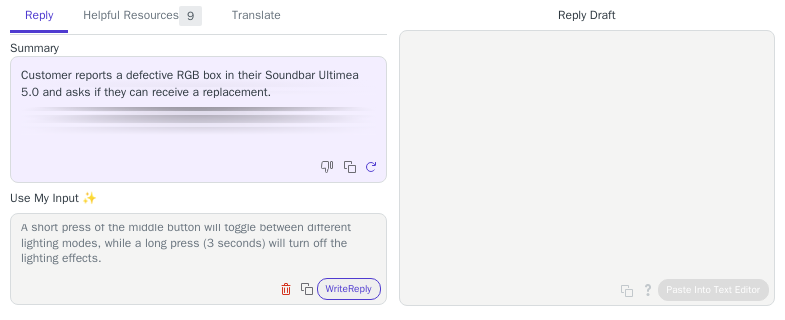 scroll, scrollTop: 93, scrollLeft: 0, axis: vertical 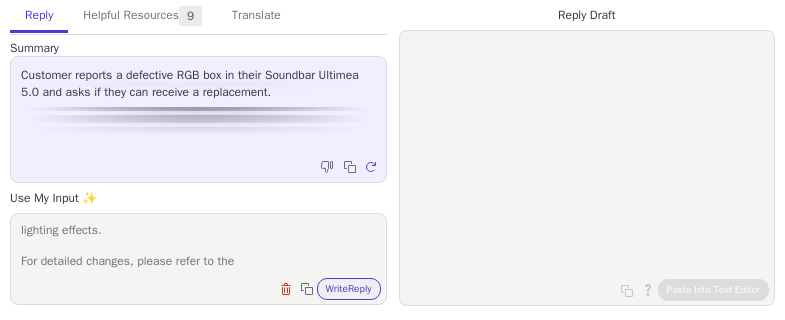 click on "1.Press the "RGB LIGHTING" button on the remote control, then use "+" or "-" to adjust the brightness of the RGB lighting effects.
A short press of the middle button will toggle between different lighting modes, while a long press (3 seconds) will turn off the lighting effects.
For detailed changes, please refer to the" at bounding box center (198, 246) 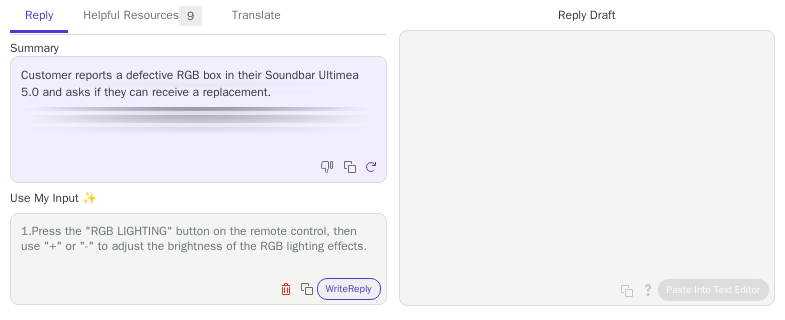 scroll, scrollTop: 78, scrollLeft: 0, axis: vertical 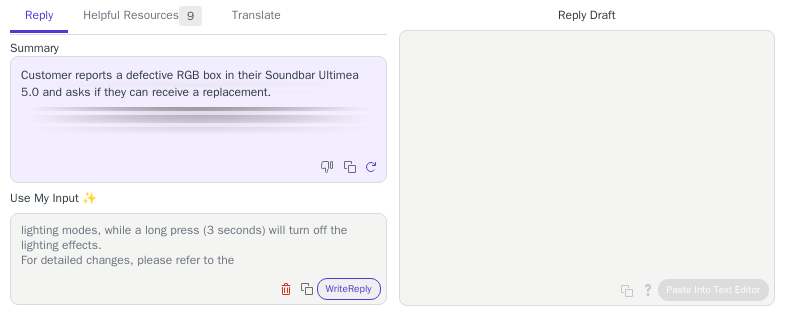 click on "1.Press the "RGB LIGHTING" button on the remote control, then use "+" or "-" to adjust the brightness of the RGB lighting effects.
A short press of the middle button will toggle between different lighting modes, while a long press (3 seconds) will turn off the lighting effects.
For detailed changes, please refer to the" at bounding box center (198, 246) 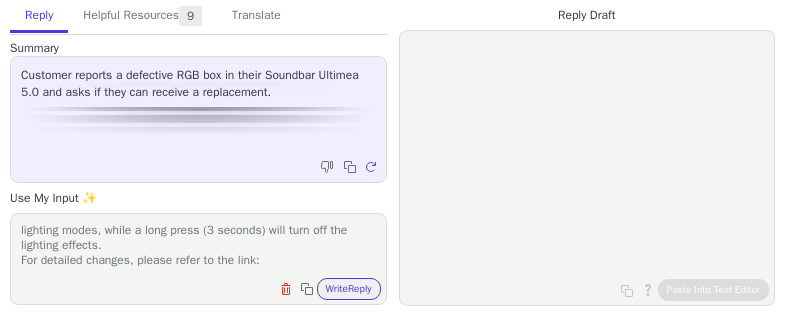 click on "1.Press the "RGB LIGHTING" button on the remote control, then use "+" or "-" to adjust the brightness of the RGB lighting effects.
A short press of the middle button will toggle between different lighting modes, while a long press (3 seconds) will turn off the lighting effects.
For detailed changes, please refer to the link:" at bounding box center [198, 246] 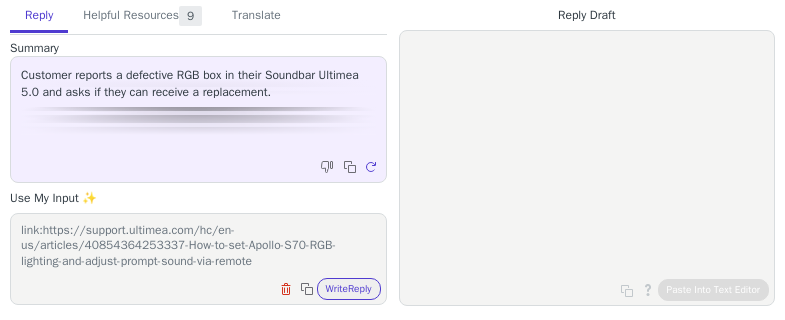 scroll, scrollTop: 124, scrollLeft: 0, axis: vertical 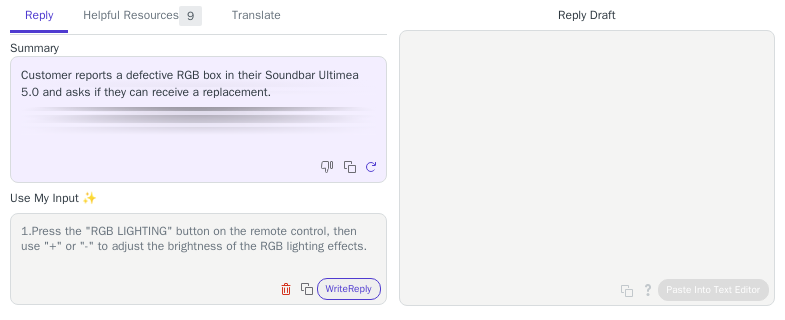 click on "1.Press the "RGB LIGHTING" button on the remote control, then use "+" or "-" to adjust the brightness of the RGB lighting effects.
A short press of the middle button will toggle between different lighting modes, while a long press (3 seconds) will turn off the lighting effects.
For detailed changes, please refer to the link:https://support.ultimea.com/hc/en-us/articles/40854364253337-How-to-set-Apollo-S70-RGB-lighting-and-adjust-prompt-sound-via-remote" at bounding box center [198, 246] 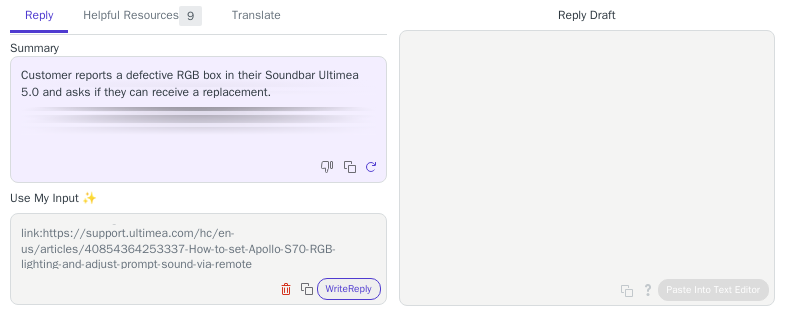 scroll, scrollTop: 124, scrollLeft: 0, axis: vertical 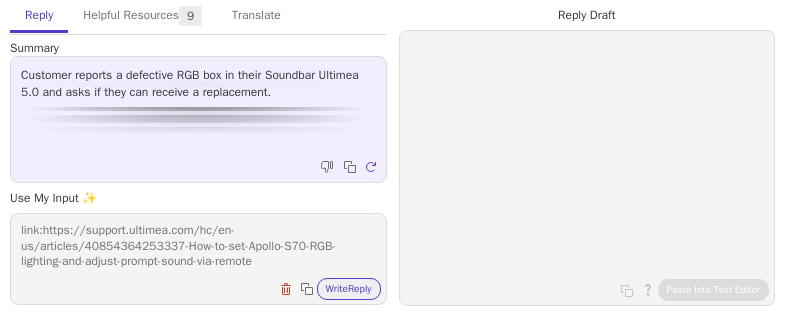 click on "请先尝试以下步骤：Press the "RGB LIGHTING" button on the remote control, then use "+" or "-" to adjust the brightness of the RGB lighting effects.
A short press of the middle button will toggle between different lighting modes, while a long press (3 seconds) will turn off the lighting effects.
For detailed changes, please refer to the link:https://support.ultimea.com/hc/en-us/articles/40854364253337-How-to-set-Apollo-S70-RGB-lighting-and-adjust-prompt-sound-via-remote" at bounding box center [198, 246] 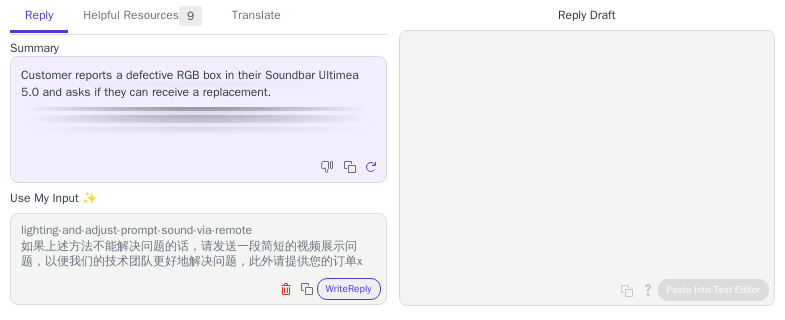 scroll, scrollTop: 171, scrollLeft: 0, axis: vertical 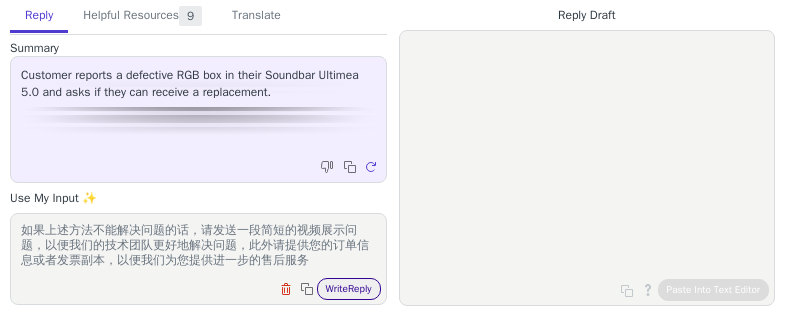 type on "请先尝试以下步骤：Press the "RGB LIGHTING" button on the remote control, then use "+" or "-" to adjust the brightness of the RGB lighting effects.
A short press of the middle button will toggle between different lighting modes, while a long press (3 seconds) will turn off the lighting effects.
For detailed changes, please refer to the link:https://support.ultimea.com/hc/en-us/articles/40854364253337-How-to-set-Apollo-S70-RGB-lighting-and-adjust-prompt-sound-via-remote
如果上述方法不能解决问题的话，请发送一段简短的视频展示问题，以便我们的技术团队更好地解决问题，此外请提供您的订单信息或者发票副本，以便我们为您提供进一步的售后服务" 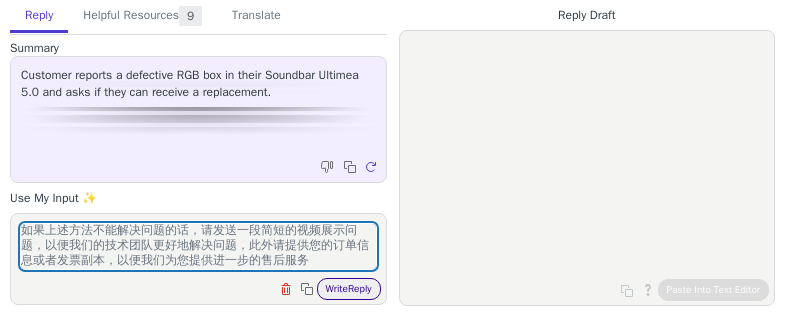 click on "Write  Reply" at bounding box center (349, 289) 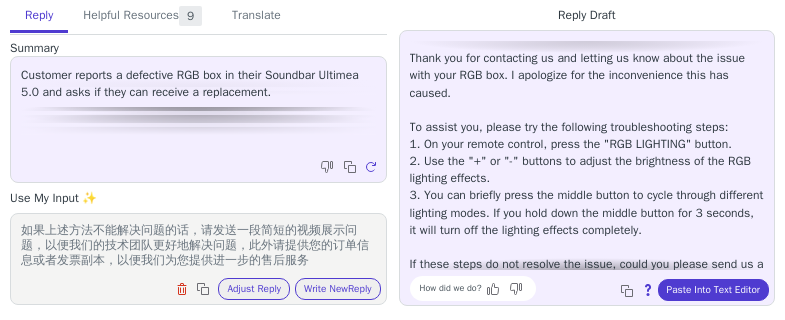 scroll, scrollTop: 0, scrollLeft: 0, axis: both 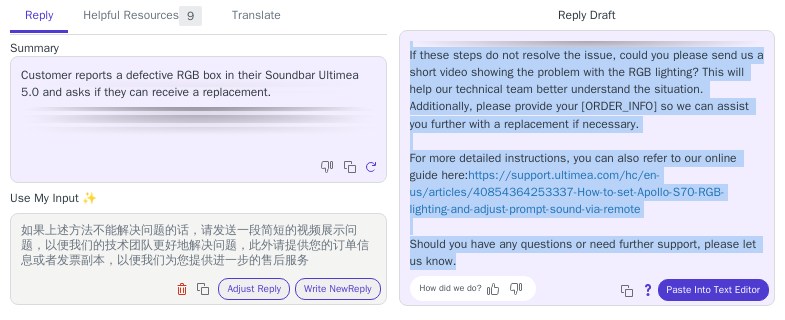 drag, startPoint x: 413, startPoint y: 46, endPoint x: 536, endPoint y: 261, distance: 247.6974 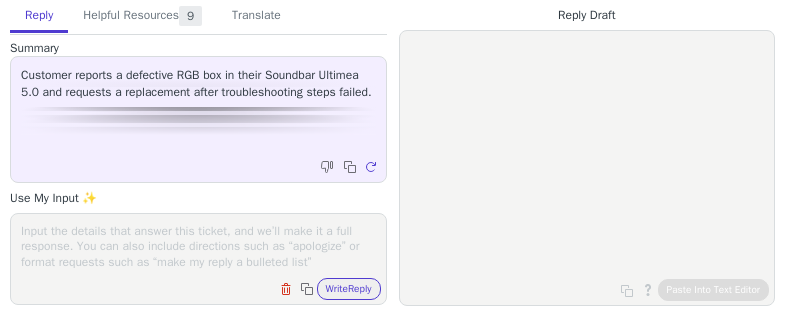 scroll, scrollTop: 0, scrollLeft: 0, axis: both 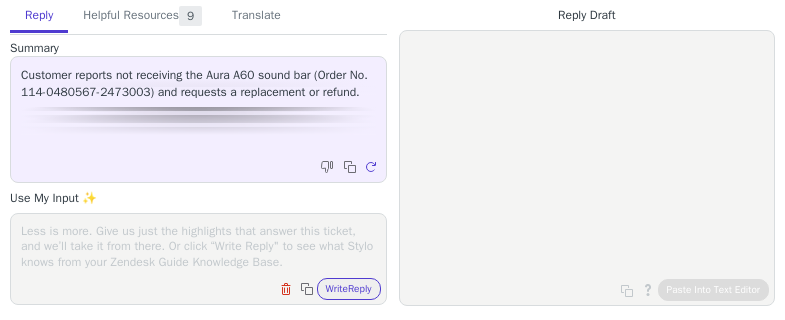click at bounding box center (198, 246) 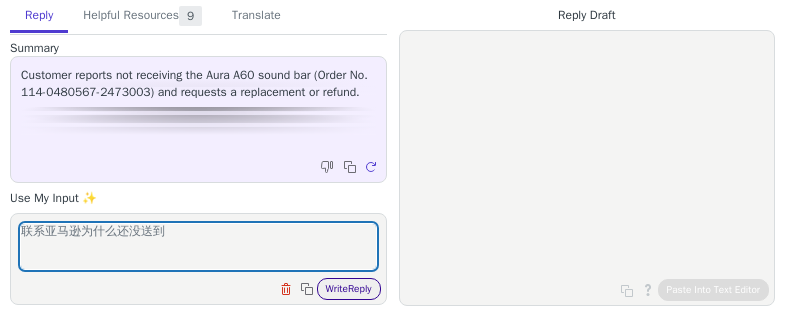 click on "Write  Reply" at bounding box center [349, 289] 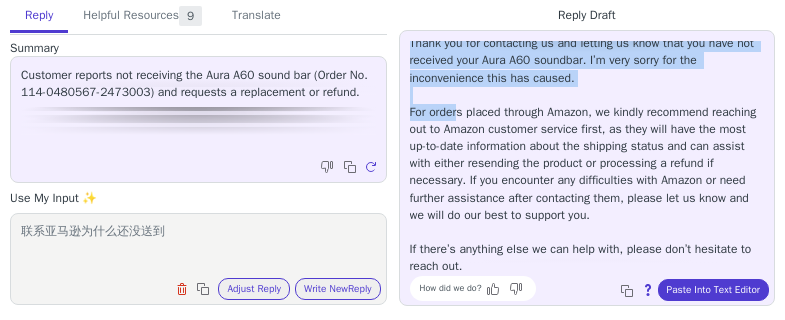 scroll, scrollTop: 62, scrollLeft: 0, axis: vertical 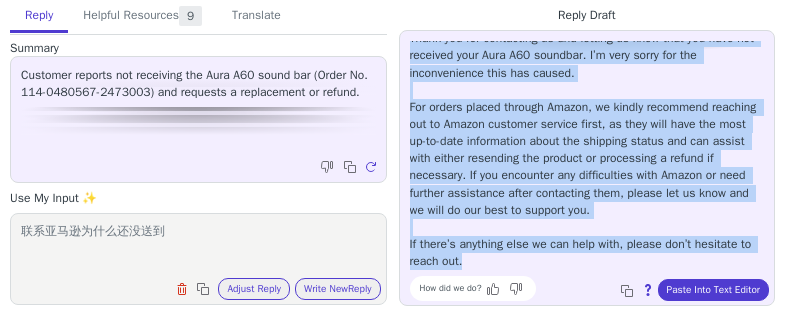 drag, startPoint x: 409, startPoint y: 49, endPoint x: 560, endPoint y: 261, distance: 260.2787 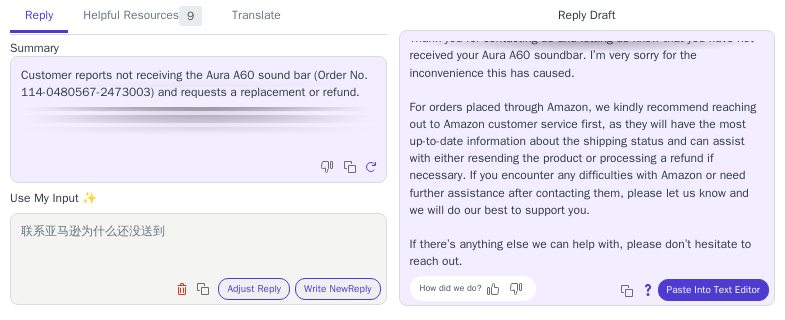 click on "联系亚马逊为什么还没送到" at bounding box center (198, 246) 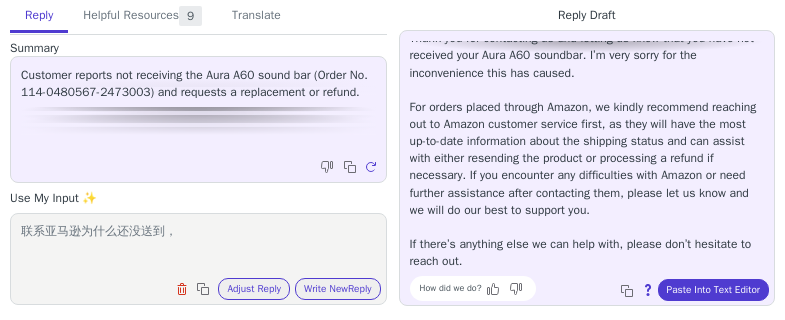 paste on "如果亚马逊没有提供帮助，请再次联系我们（可以提供相关的沟通记录），我们将给你提供售后支持帮助你解决问题。" 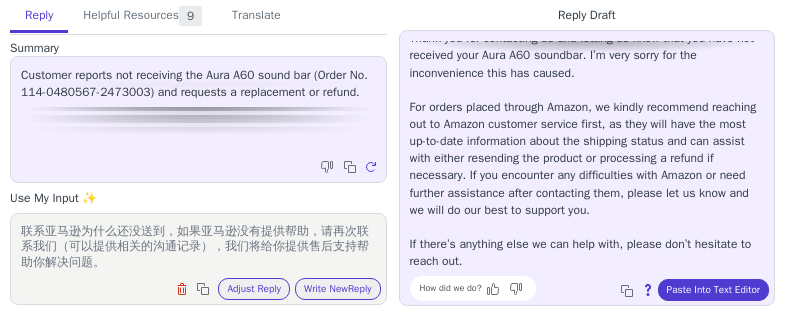scroll, scrollTop: 1, scrollLeft: 0, axis: vertical 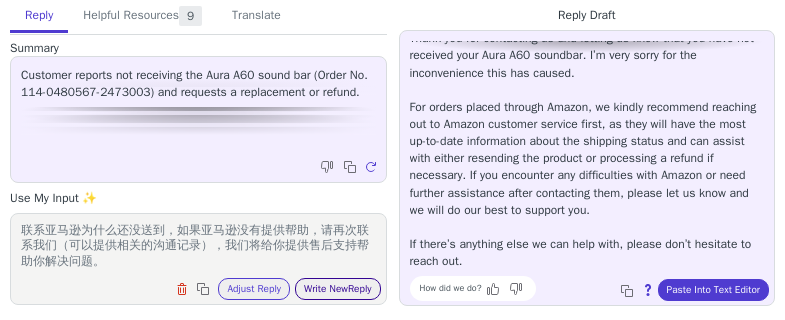 type on "联系亚马逊为什么还没送到，如果亚马逊没有提供帮助，请再次联系我们（可以提供相关的沟通记录），我们将给你提供售后支持帮助你解决问题。" 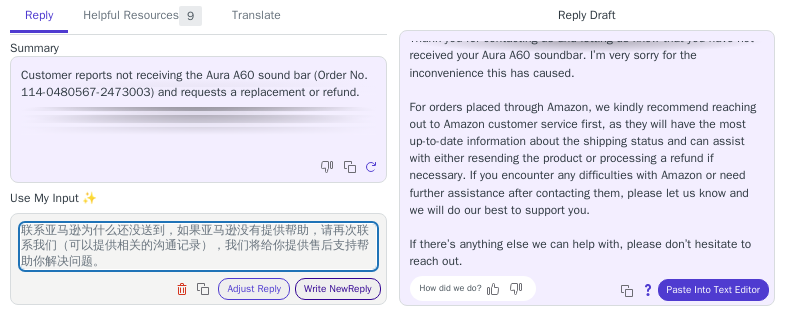 click on "Write New  Reply" at bounding box center (338, 289) 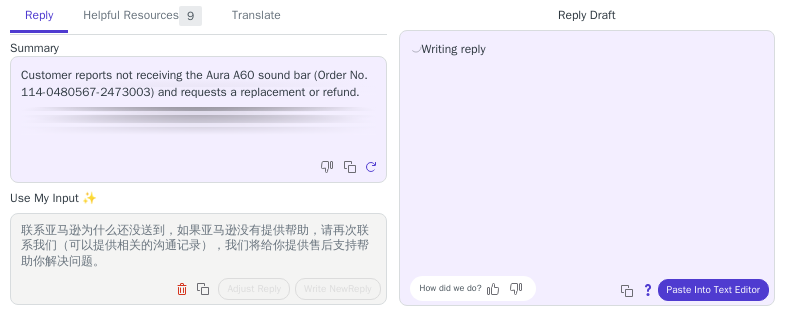 scroll, scrollTop: 0, scrollLeft: 0, axis: both 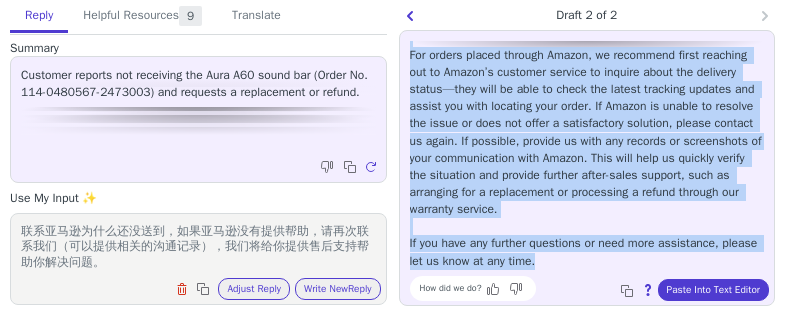 drag, startPoint x: 409, startPoint y: 50, endPoint x: 592, endPoint y: 264, distance: 281.57593 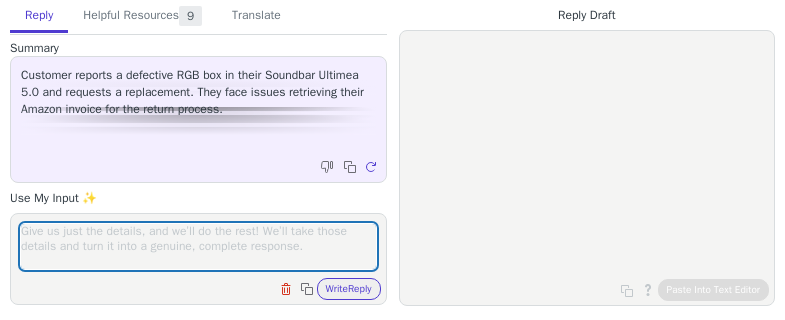 scroll, scrollTop: 0, scrollLeft: 0, axis: both 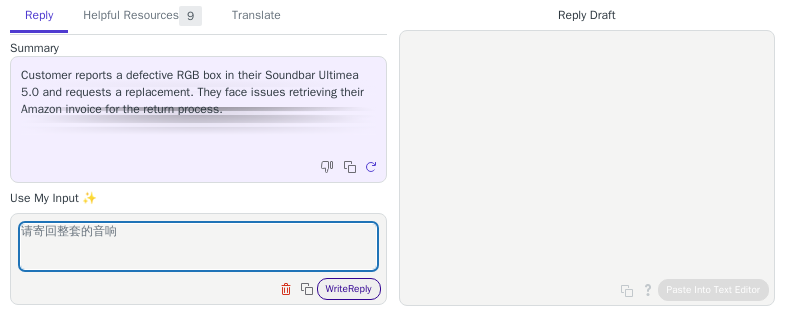 type on "请寄回整套的音响" 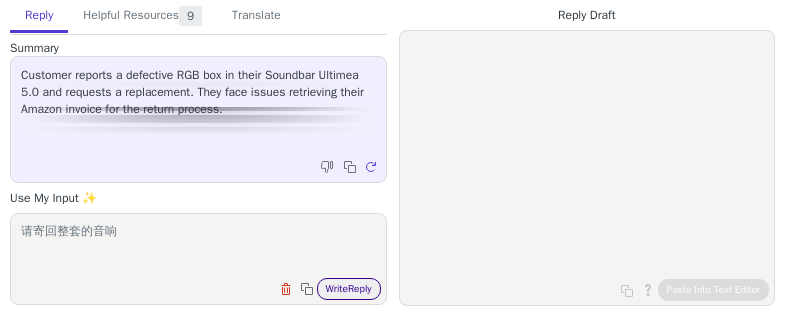 click on "Write  Reply" at bounding box center (349, 289) 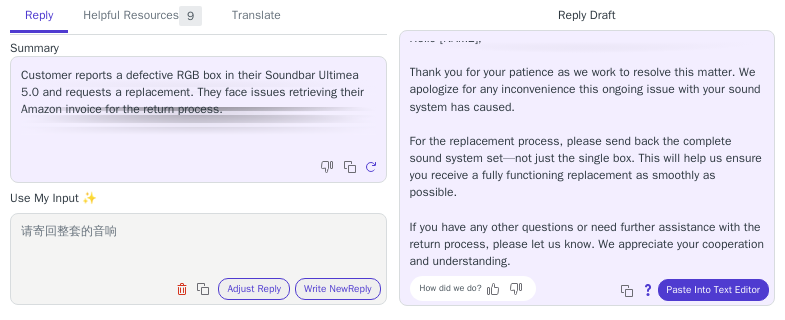 scroll, scrollTop: 0, scrollLeft: 0, axis: both 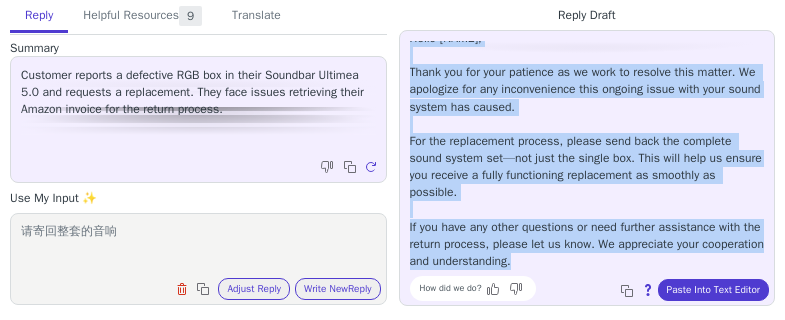 drag, startPoint x: 413, startPoint y: 51, endPoint x: 630, endPoint y: 263, distance: 303.36942 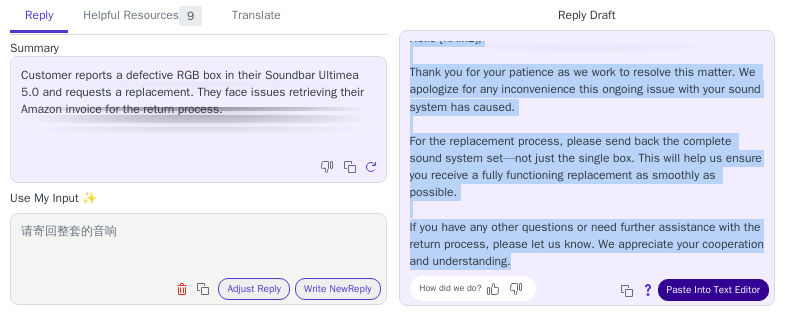 click on "Paste Into Text Editor" at bounding box center (713, 290) 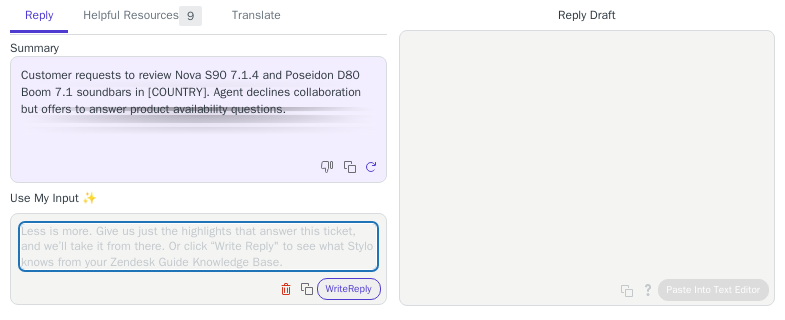 scroll, scrollTop: 0, scrollLeft: 0, axis: both 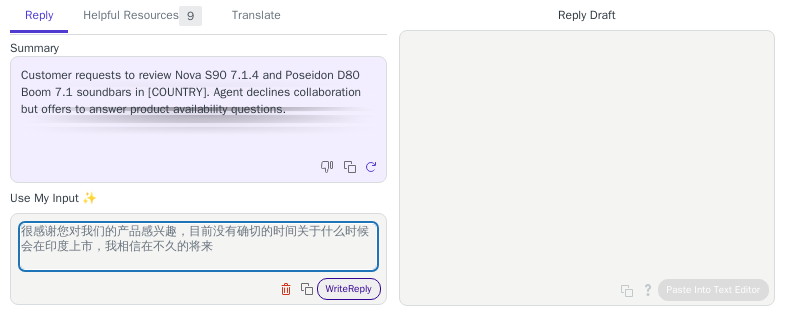 type on "很感谢您对我们的产品感兴趣，目前没有确切的时间关于什么时候会在印度上市，我相信在不久的将来" 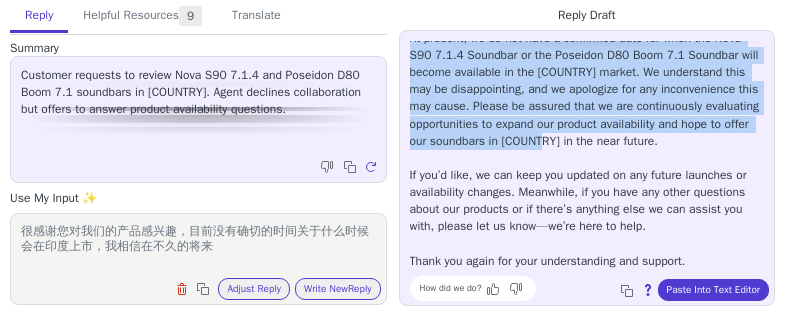 scroll, scrollTop: 165, scrollLeft: 0, axis: vertical 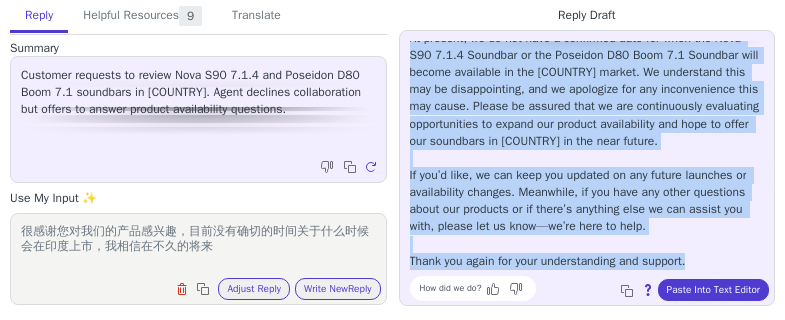 drag, startPoint x: 412, startPoint y: 48, endPoint x: 733, endPoint y: 261, distance: 385.24017 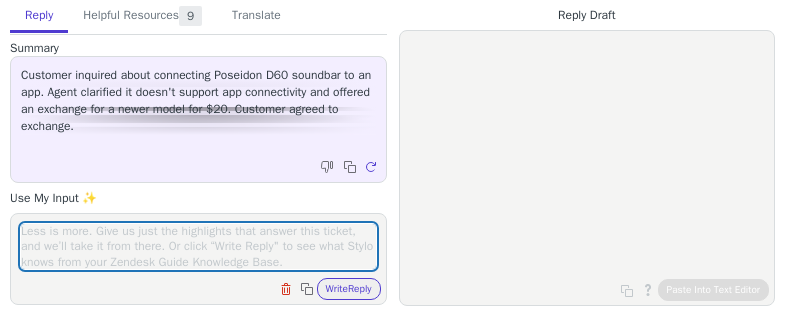 scroll, scrollTop: 0, scrollLeft: 0, axis: both 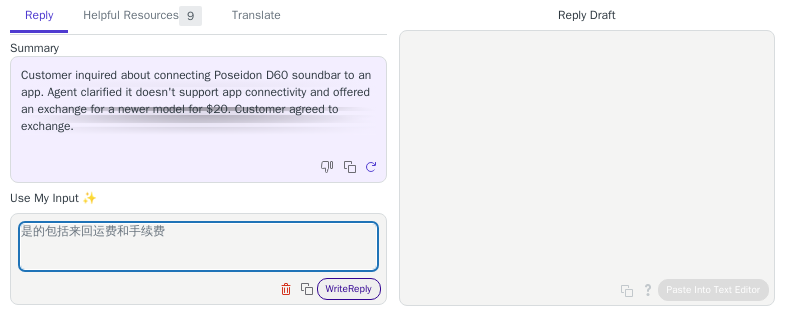 type on "是的包括来回运费和手续费" 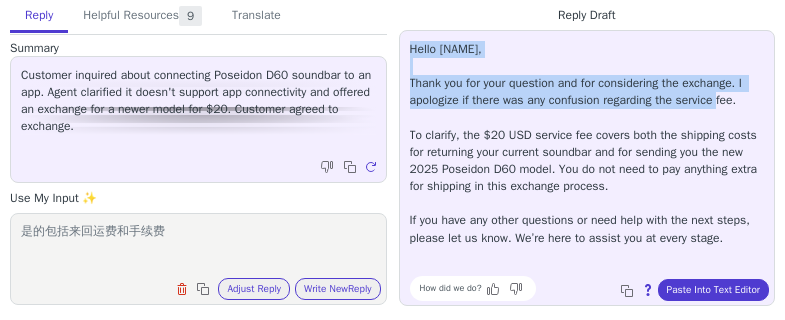 scroll, scrollTop: 28, scrollLeft: 0, axis: vertical 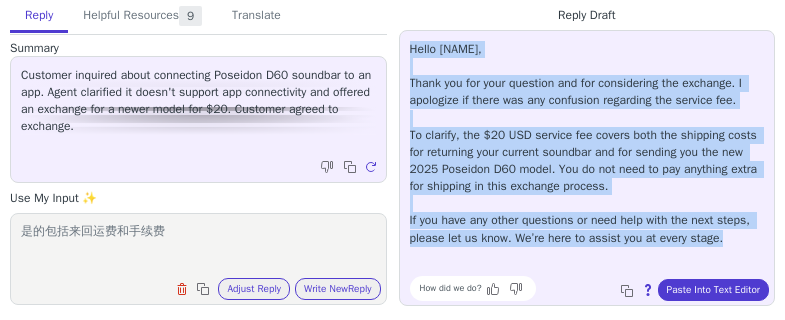 drag, startPoint x: 412, startPoint y: 47, endPoint x: 495, endPoint y: 263, distance: 231.39792 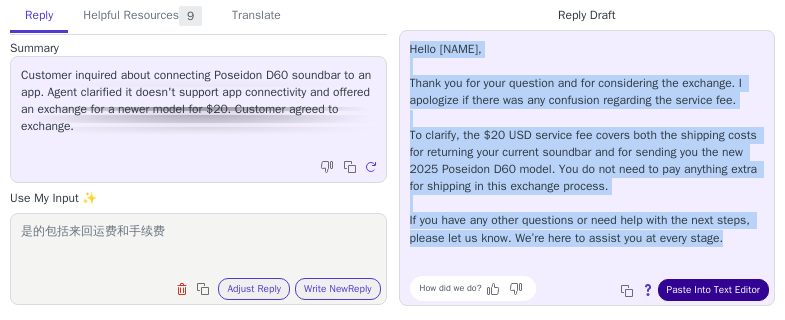 click on "Paste Into Text Editor" at bounding box center (713, 290) 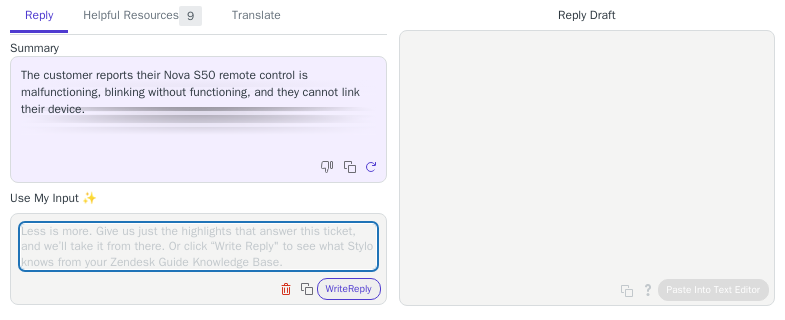 scroll, scrollTop: 0, scrollLeft: 0, axis: both 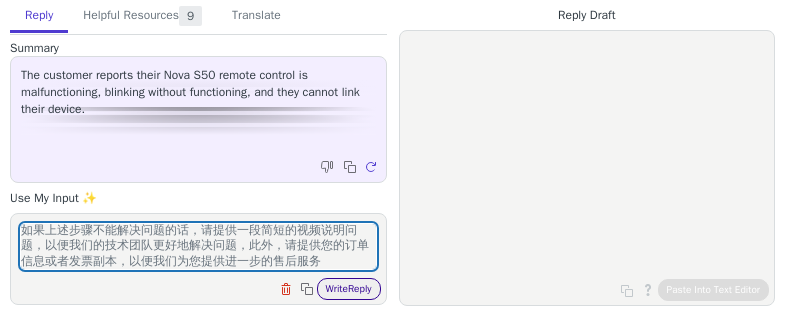 type on "Please try these steps to solve the issue:
1. Pay attention to the lighting of the environment. If the fluorescent lamp is too bright or the sunlight is too bright, it will interfere with the infrared signal. You can dim the lamp tube or close the curtains
2. Replace the battery
3. Point the remote directly at the center of the sound bar when pressing a button.
4. If the distance between the remote control and the main unit is too far, move it closer to the unit.
5. If using a Bluetooth connection, some of the buttons on the remote may not be supported by the streaming application.
如果上述步骤不能解决问题的话，请提供一段简短的视频说明问题，以便我们的技术团队更好地解决问题，此外，请提供您的订单信息或者发票副本，以便我们为您提供进一步的售后服务" 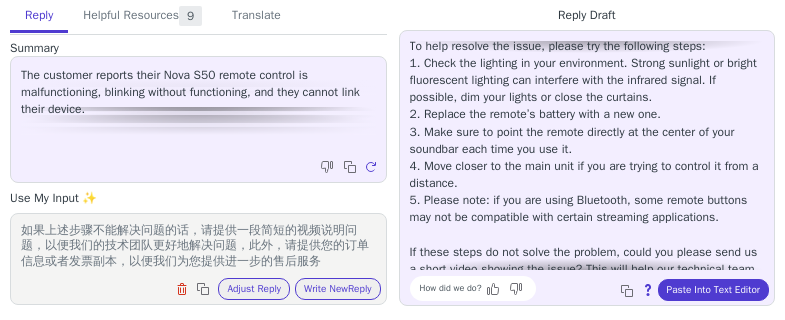 scroll, scrollTop: 0, scrollLeft: 0, axis: both 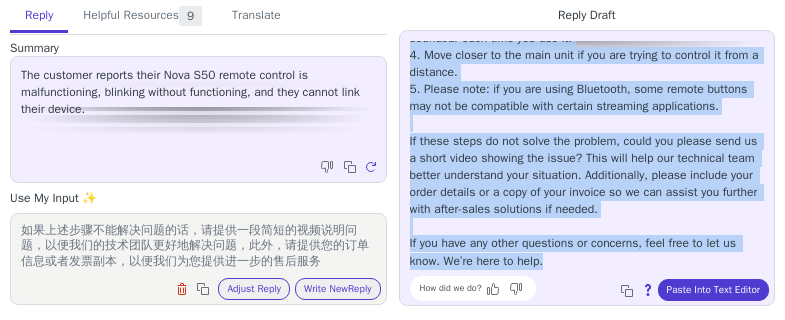drag, startPoint x: 411, startPoint y: 48, endPoint x: 596, endPoint y: 268, distance: 287.44565 